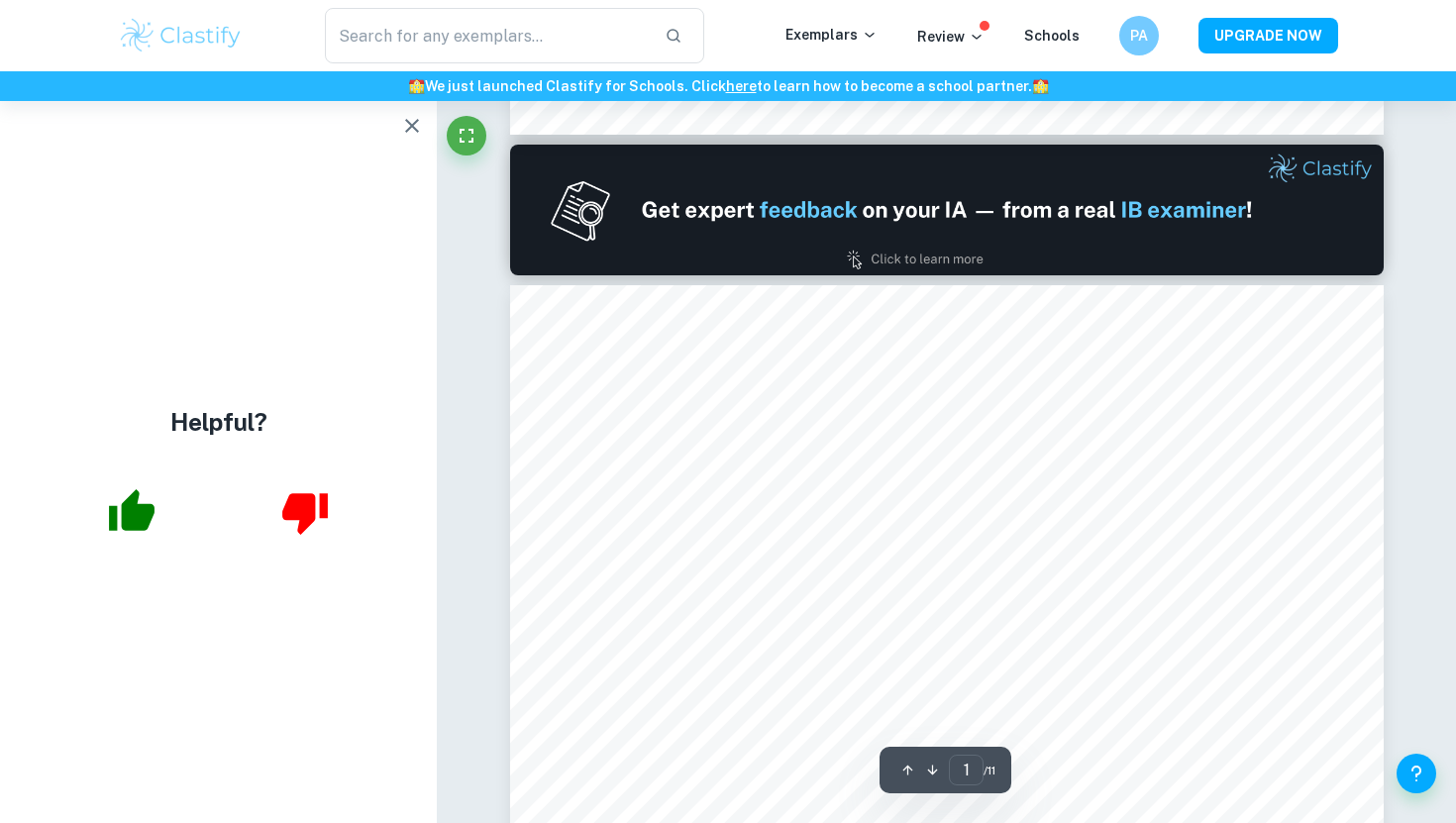 scroll, scrollTop: 0, scrollLeft: 0, axis: both 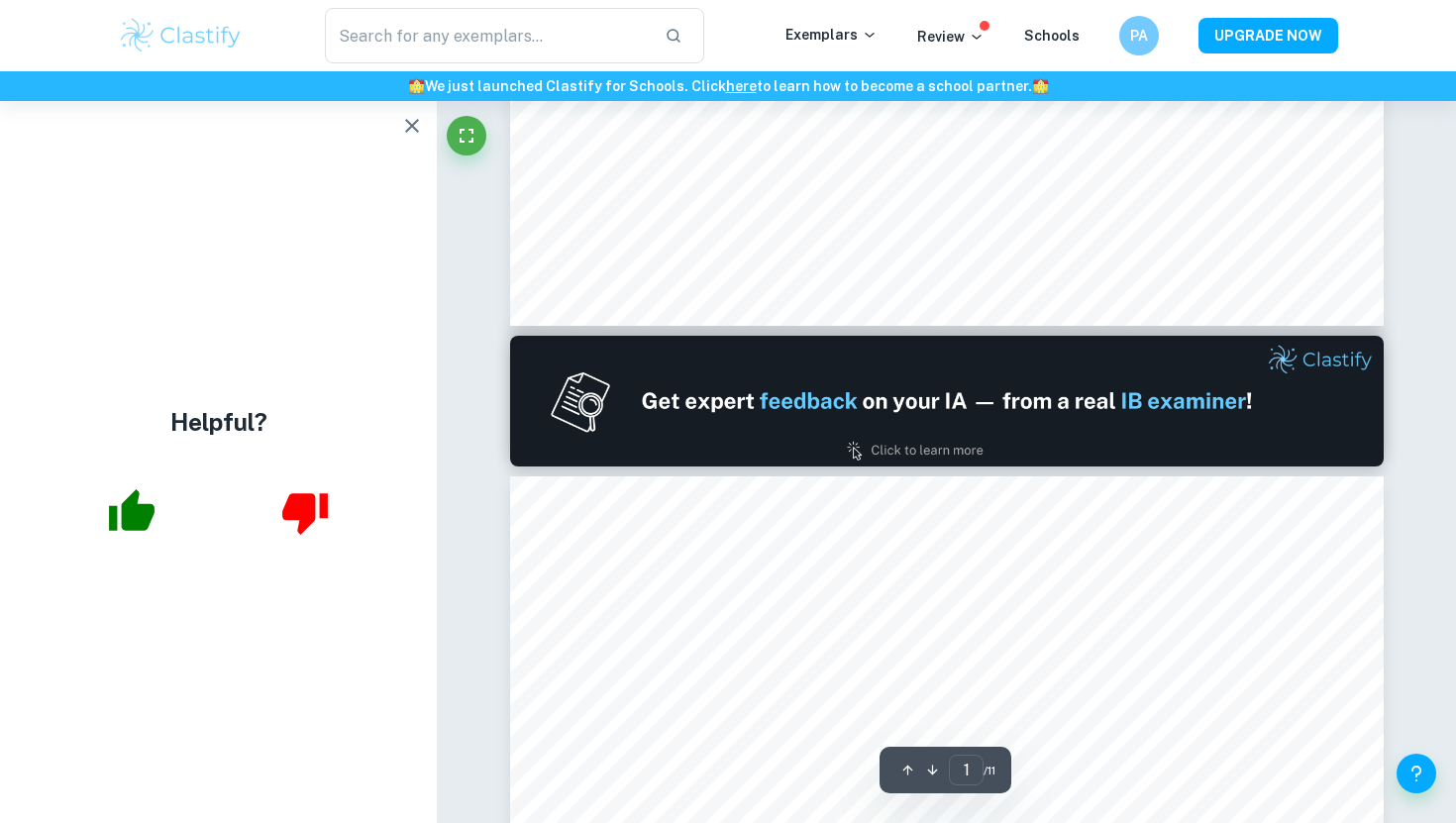 type on "2" 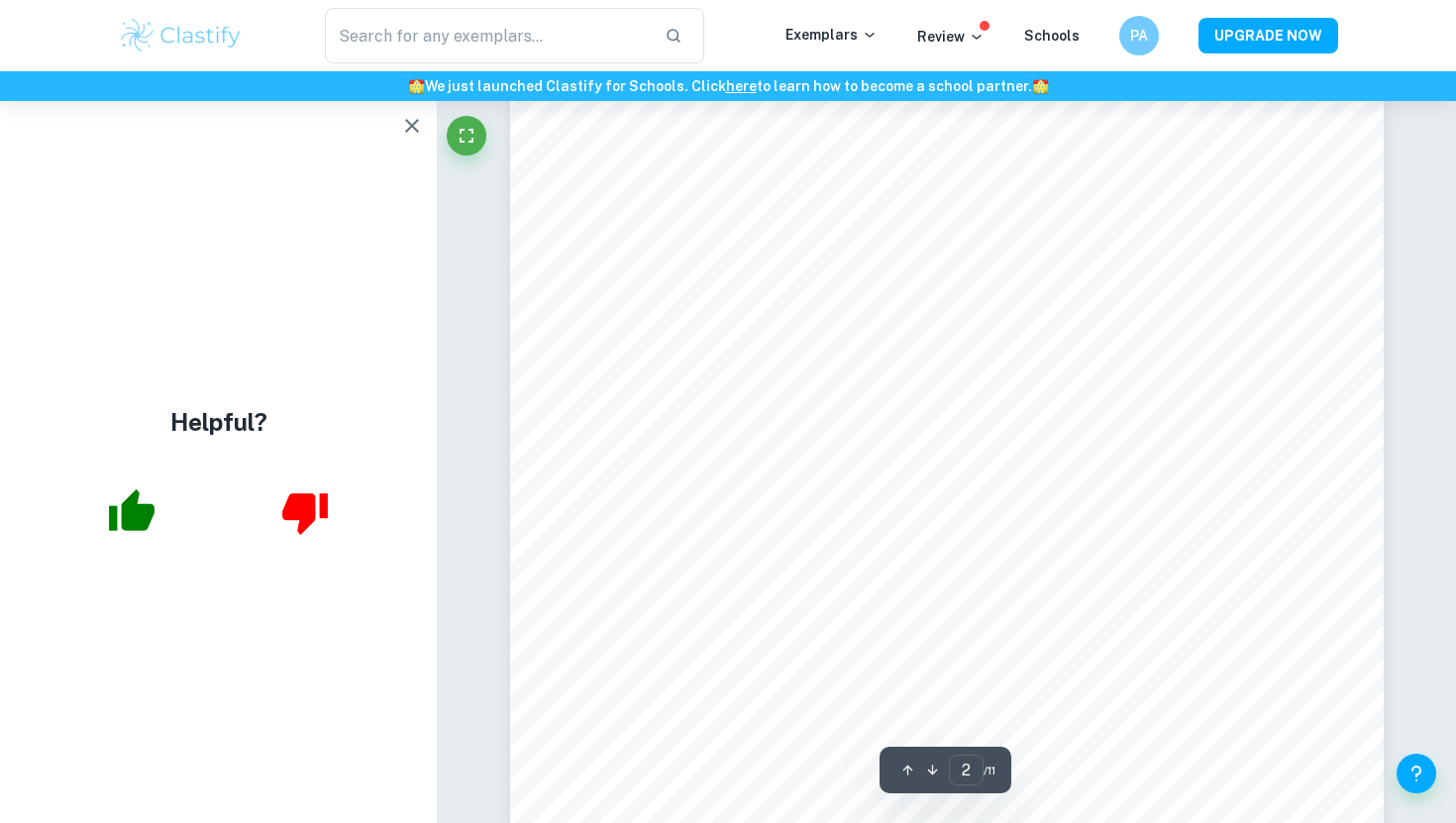scroll, scrollTop: 1497, scrollLeft: 0, axis: vertical 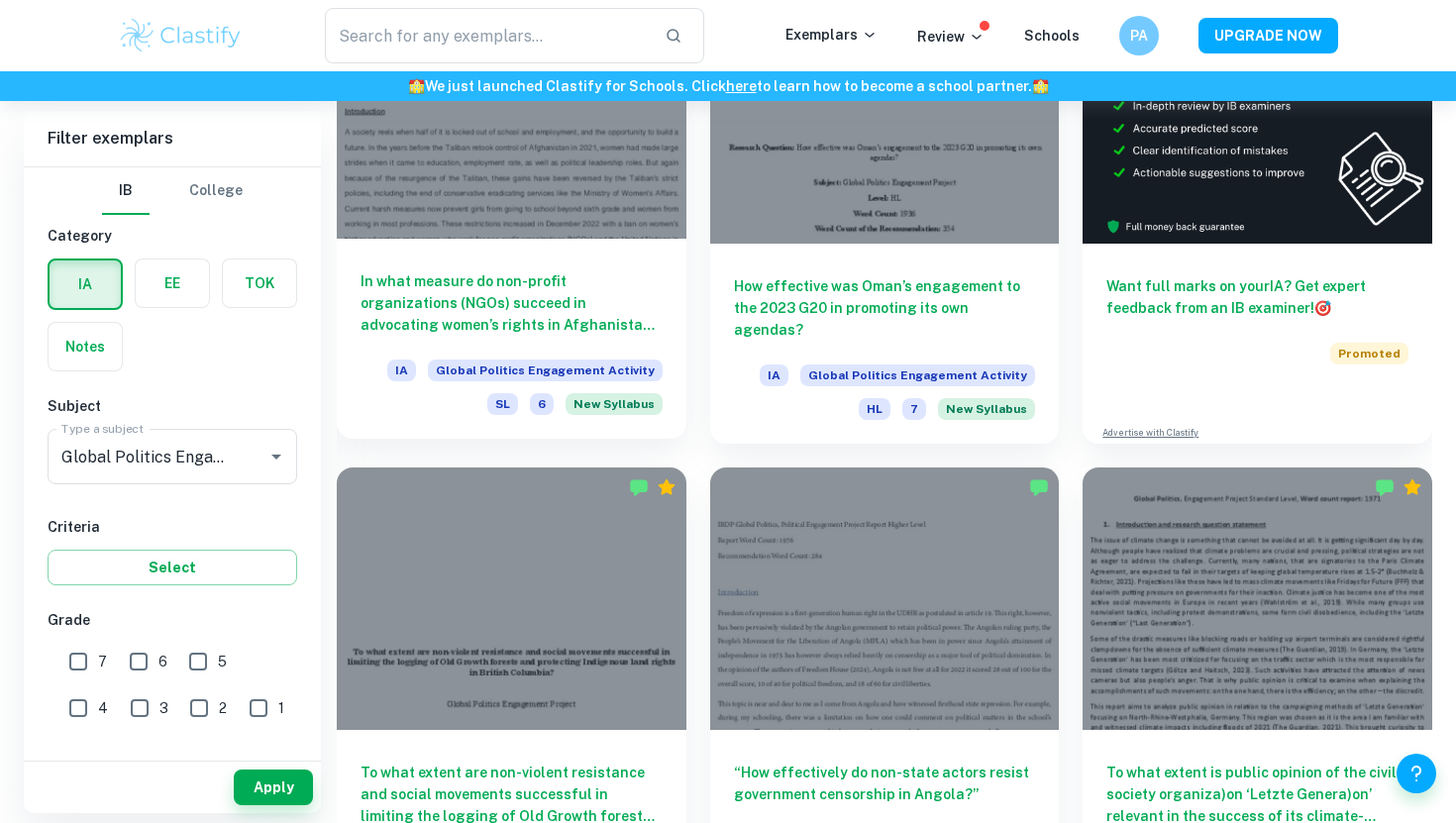 click on "In what measure do non-profit organizations (NGOs) succeed in advocating women’s rights in Afghanistan and the period following the Taliban Regime?" at bounding box center [511, 303] 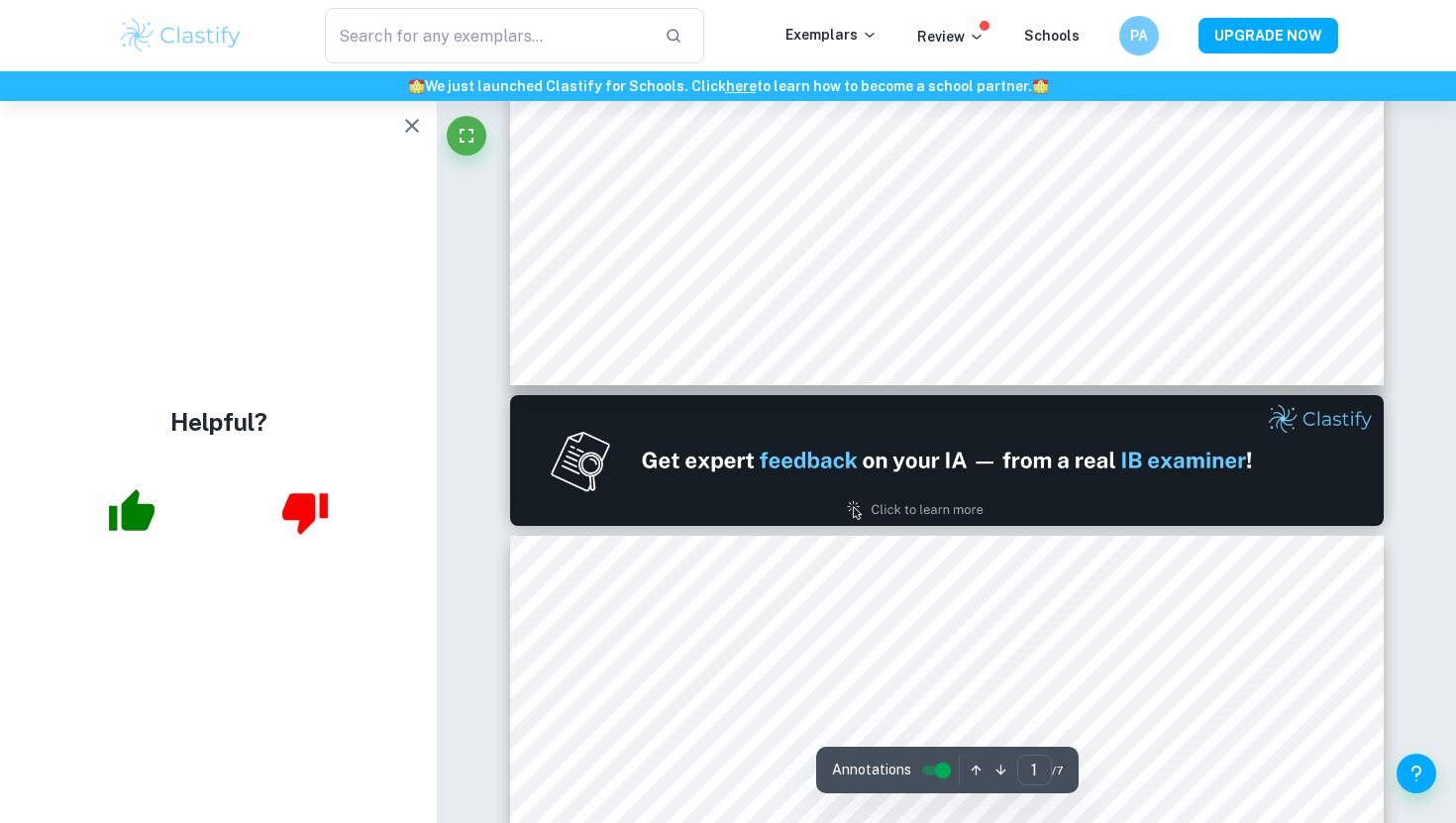 scroll, scrollTop: 864, scrollLeft: 0, axis: vertical 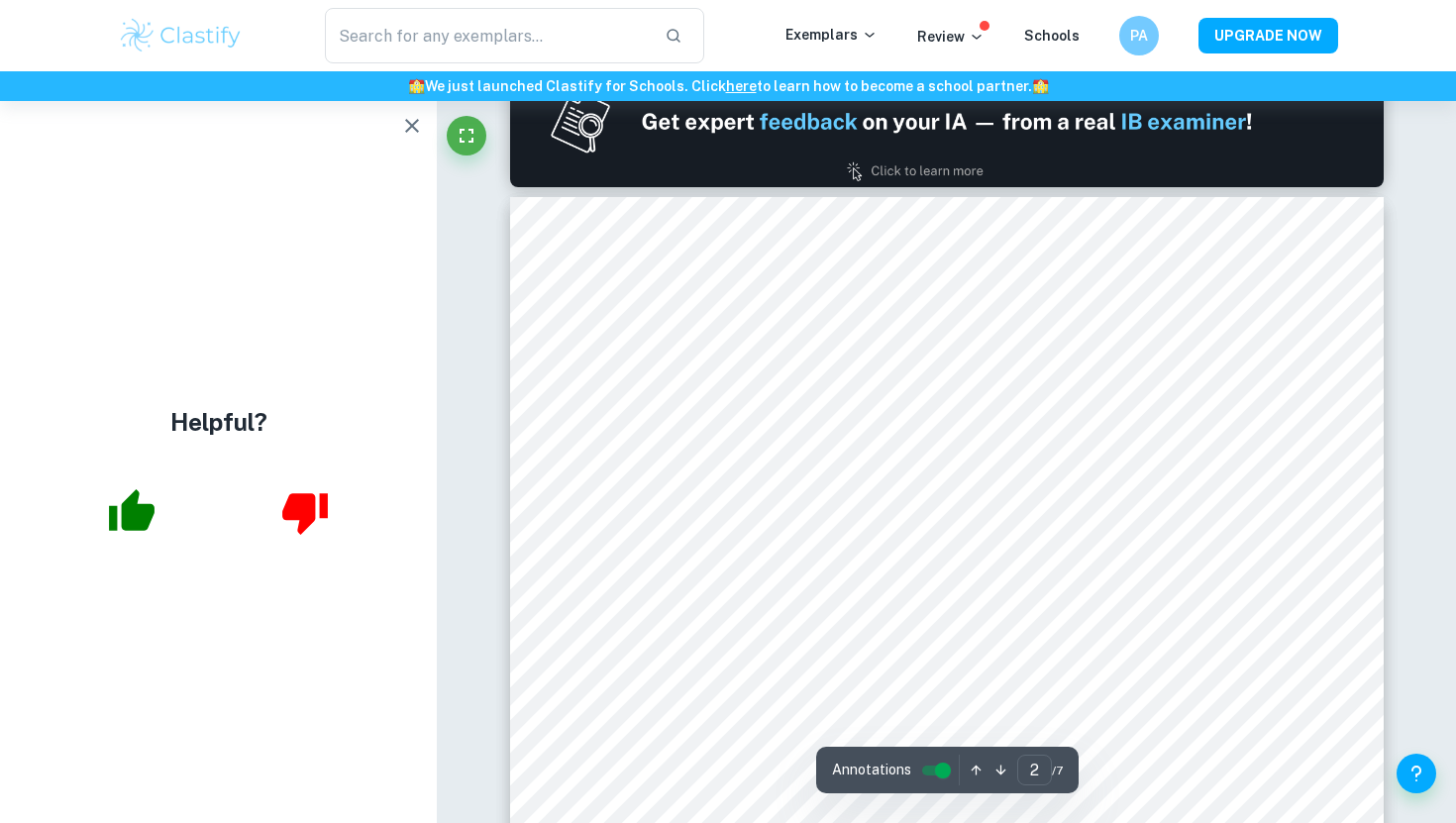 type on "1" 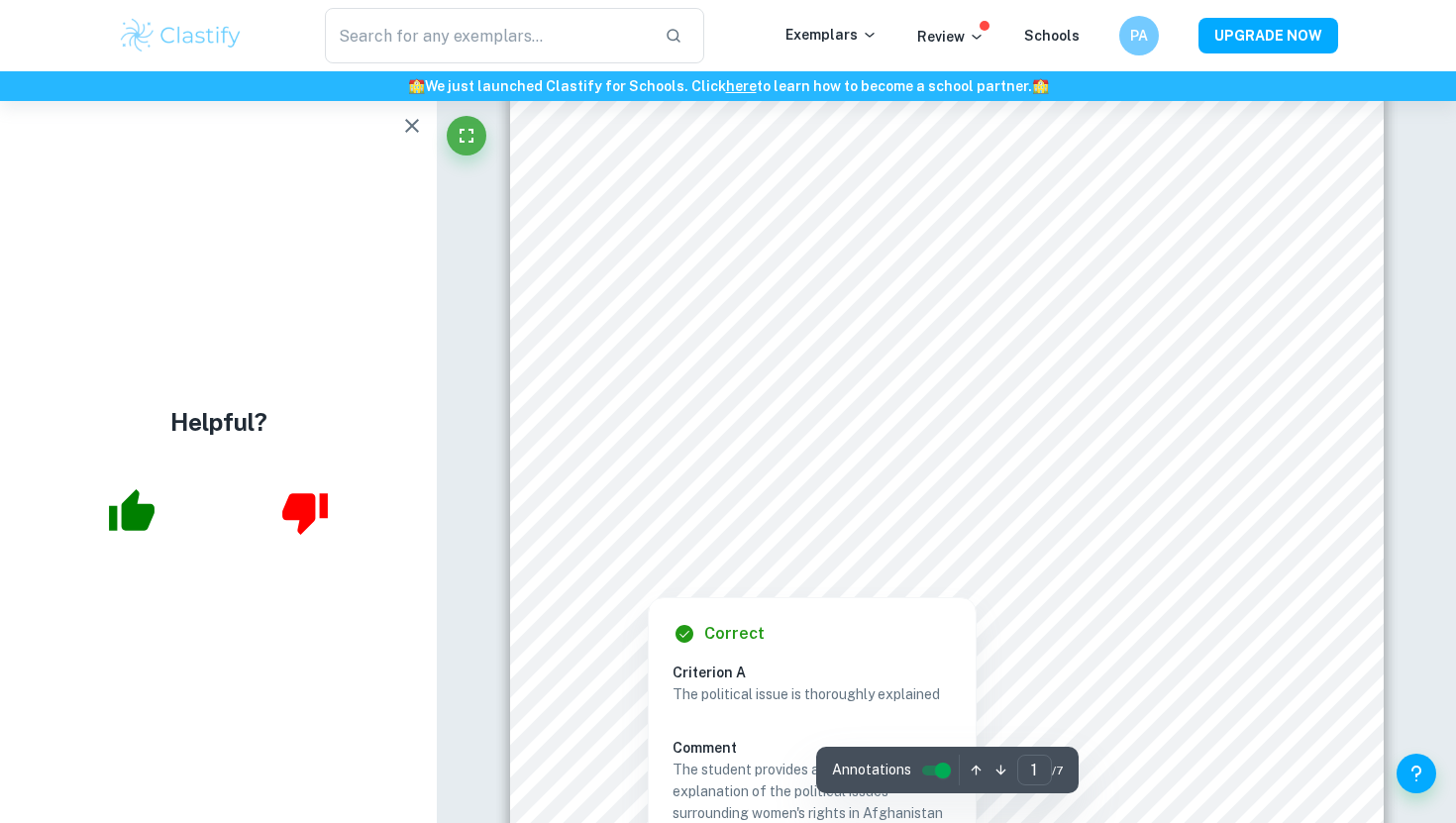 scroll, scrollTop: 115, scrollLeft: 0, axis: vertical 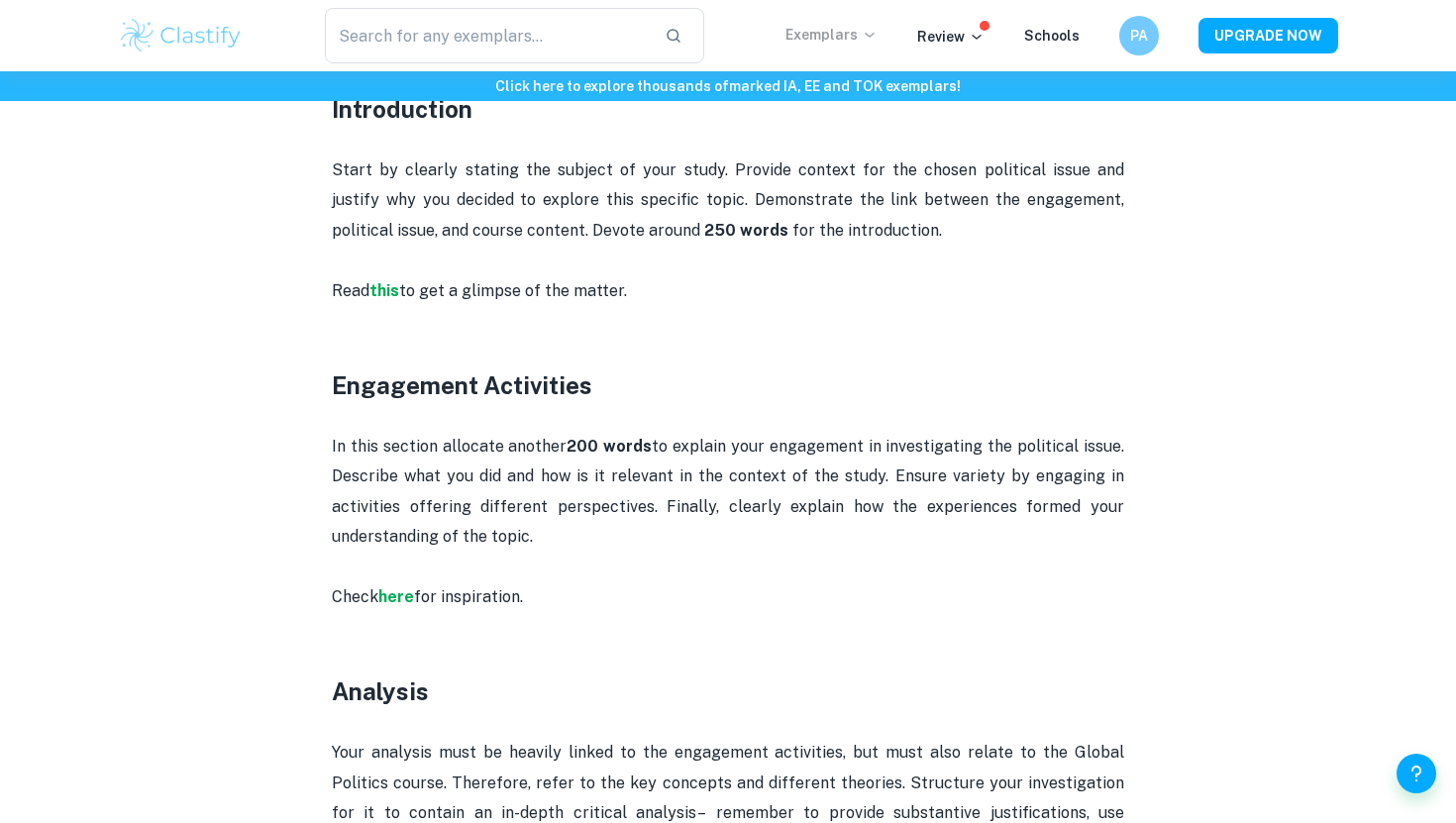 click on "Exemplars" at bounding box center [831, 35] 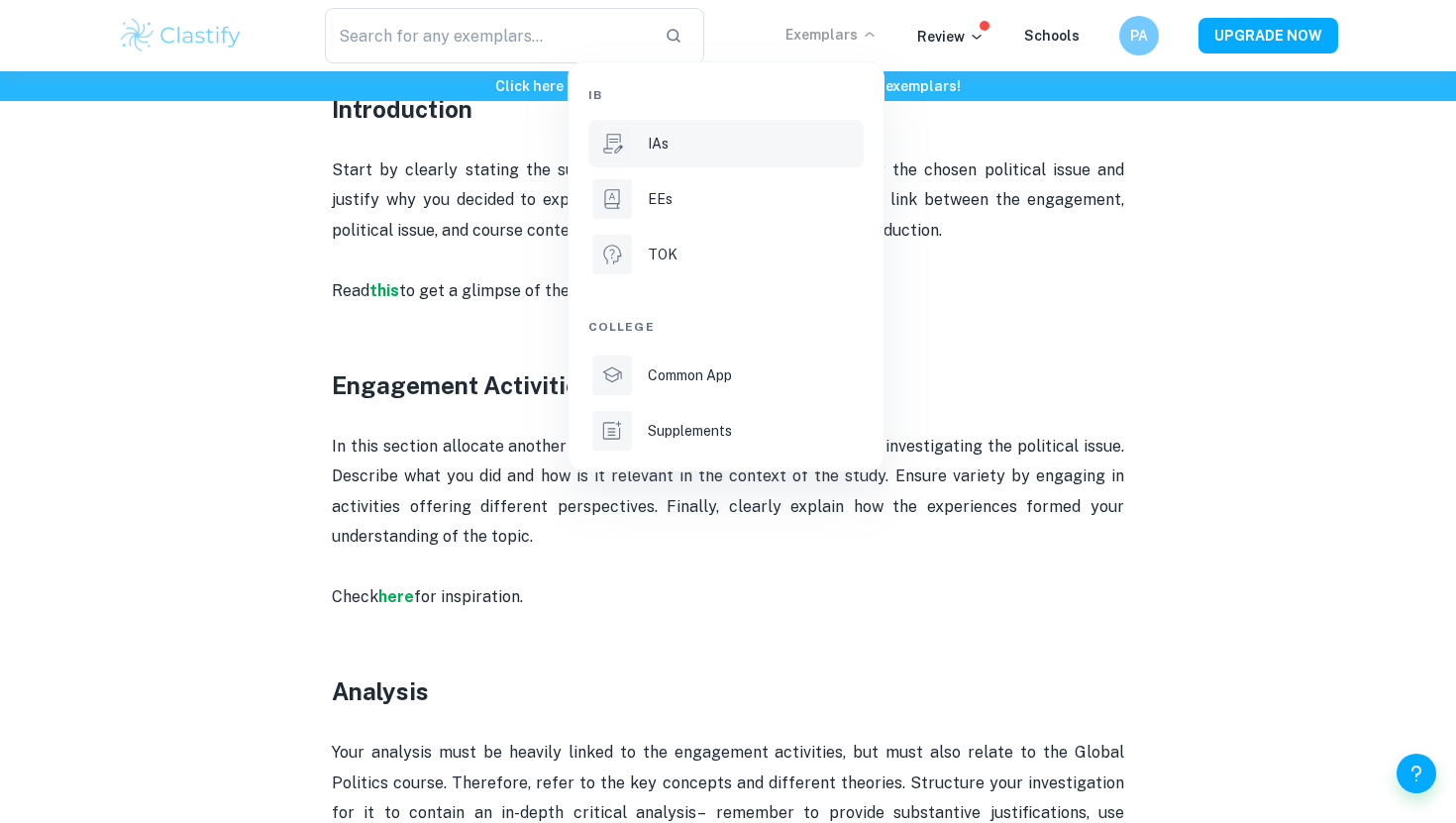 click on "IAs" at bounding box center (754, 144) 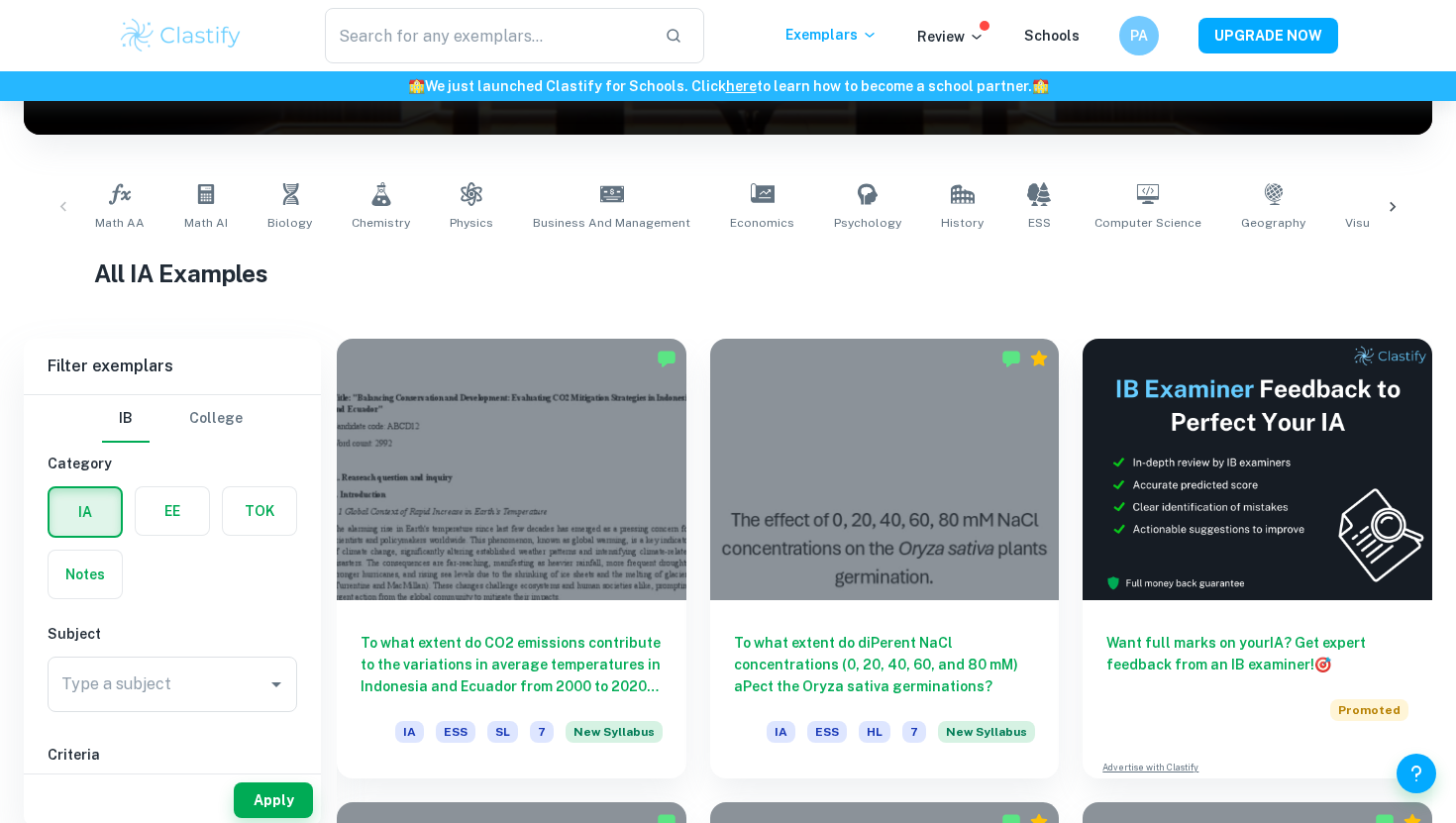 scroll, scrollTop: 343, scrollLeft: 0, axis: vertical 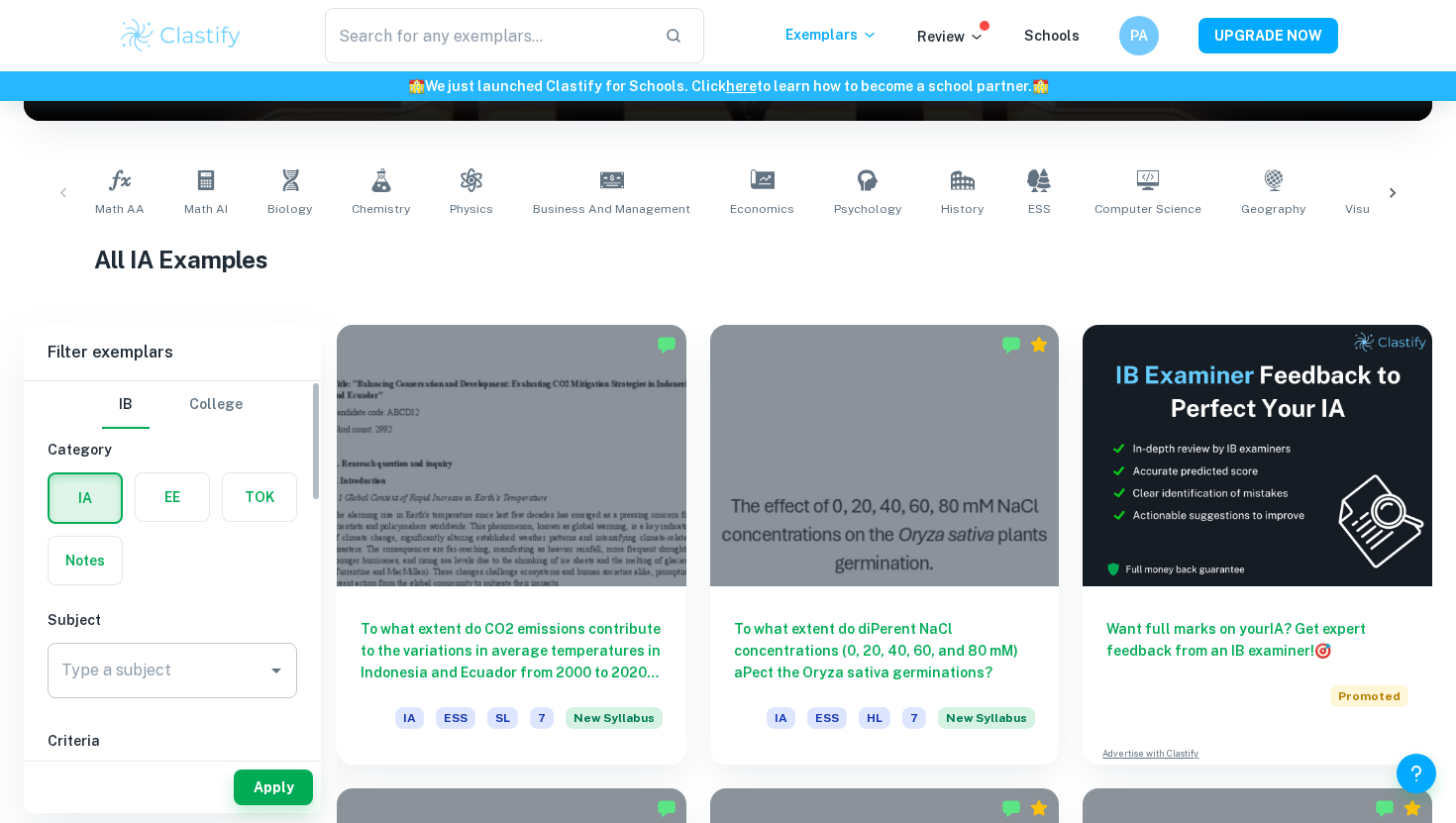 click on "Type a subject" at bounding box center [157, 670] 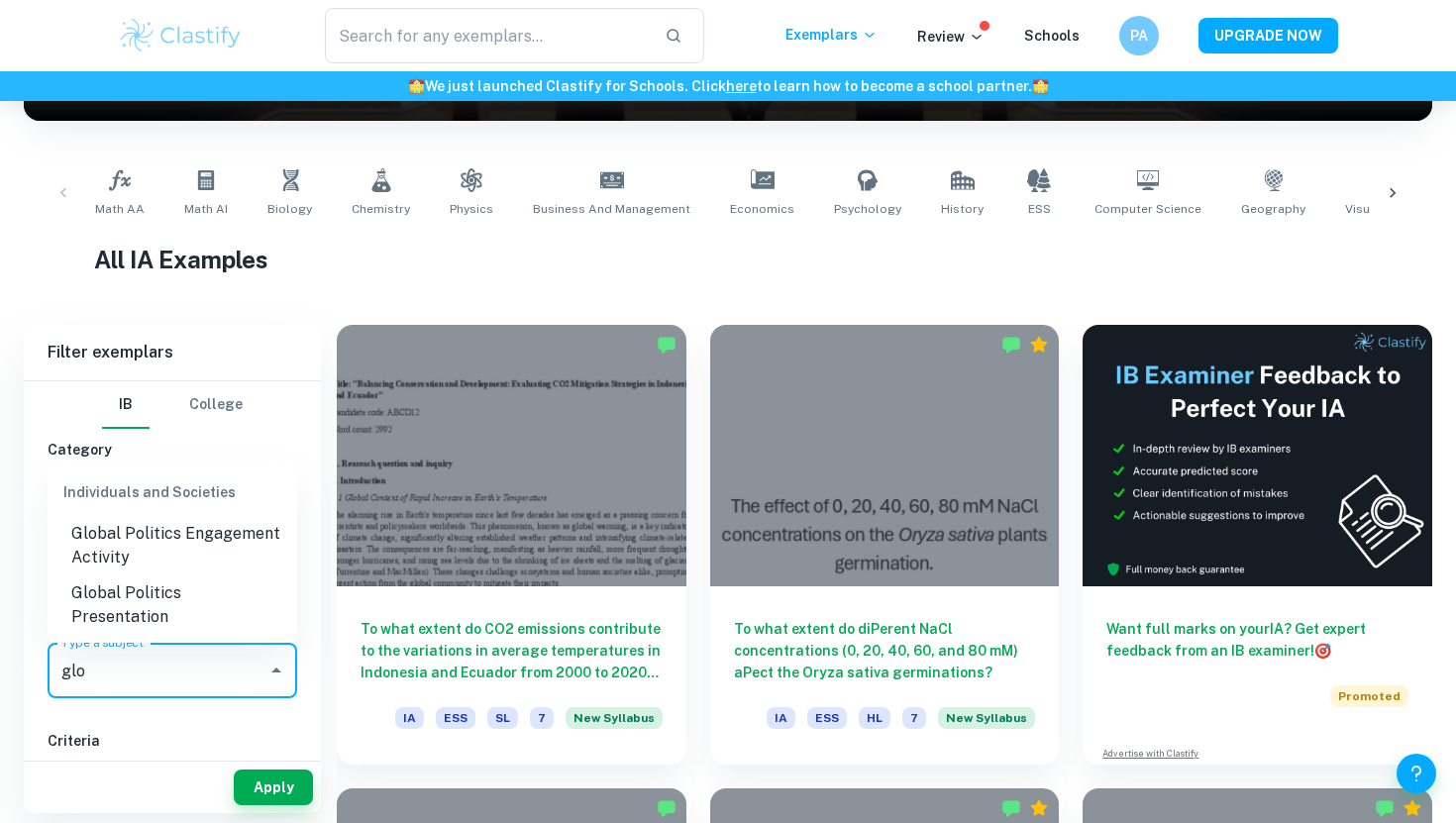 click on "Global Politics Engagement Activity" at bounding box center [172, 546] 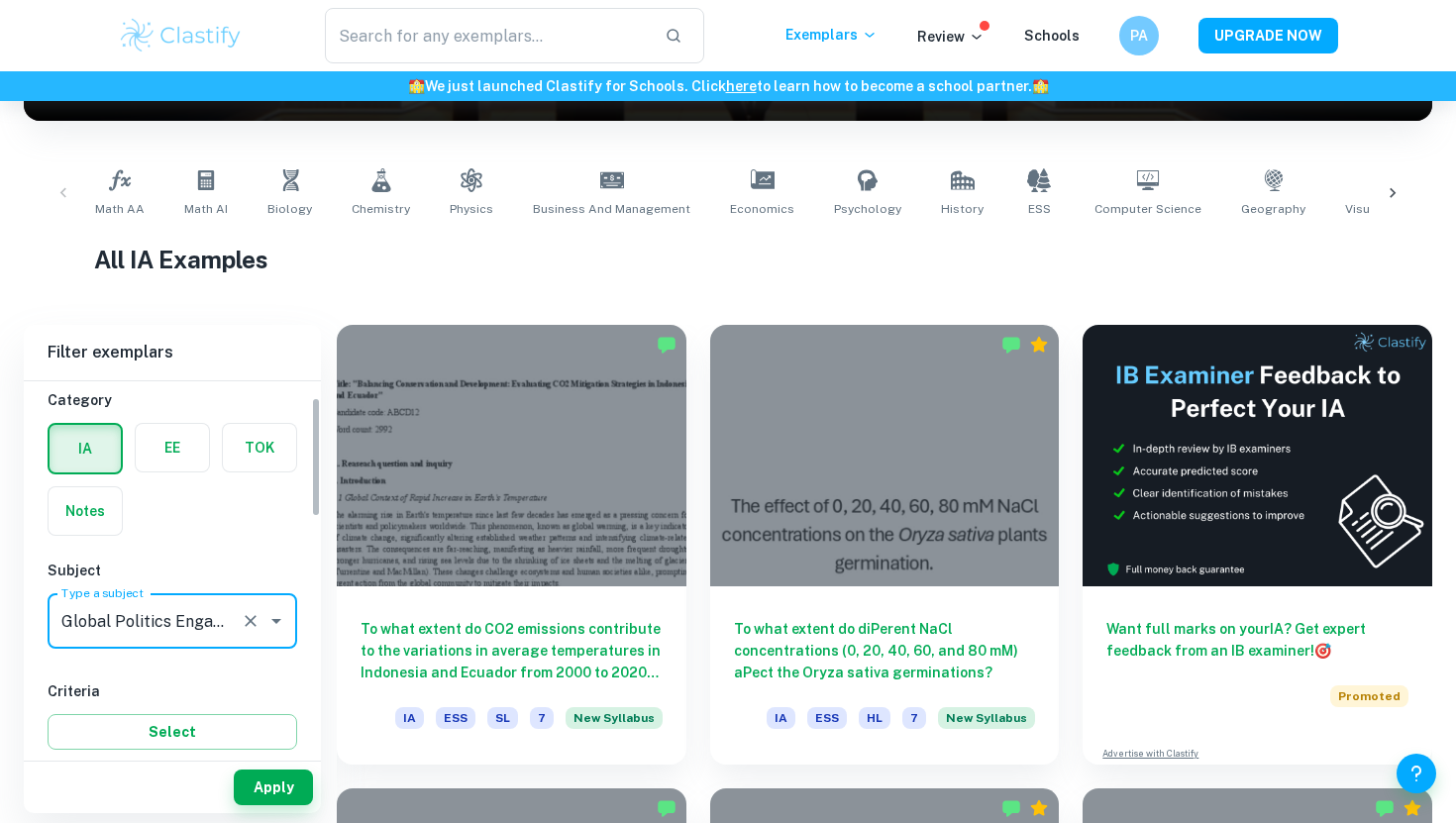 scroll, scrollTop: 62, scrollLeft: 0, axis: vertical 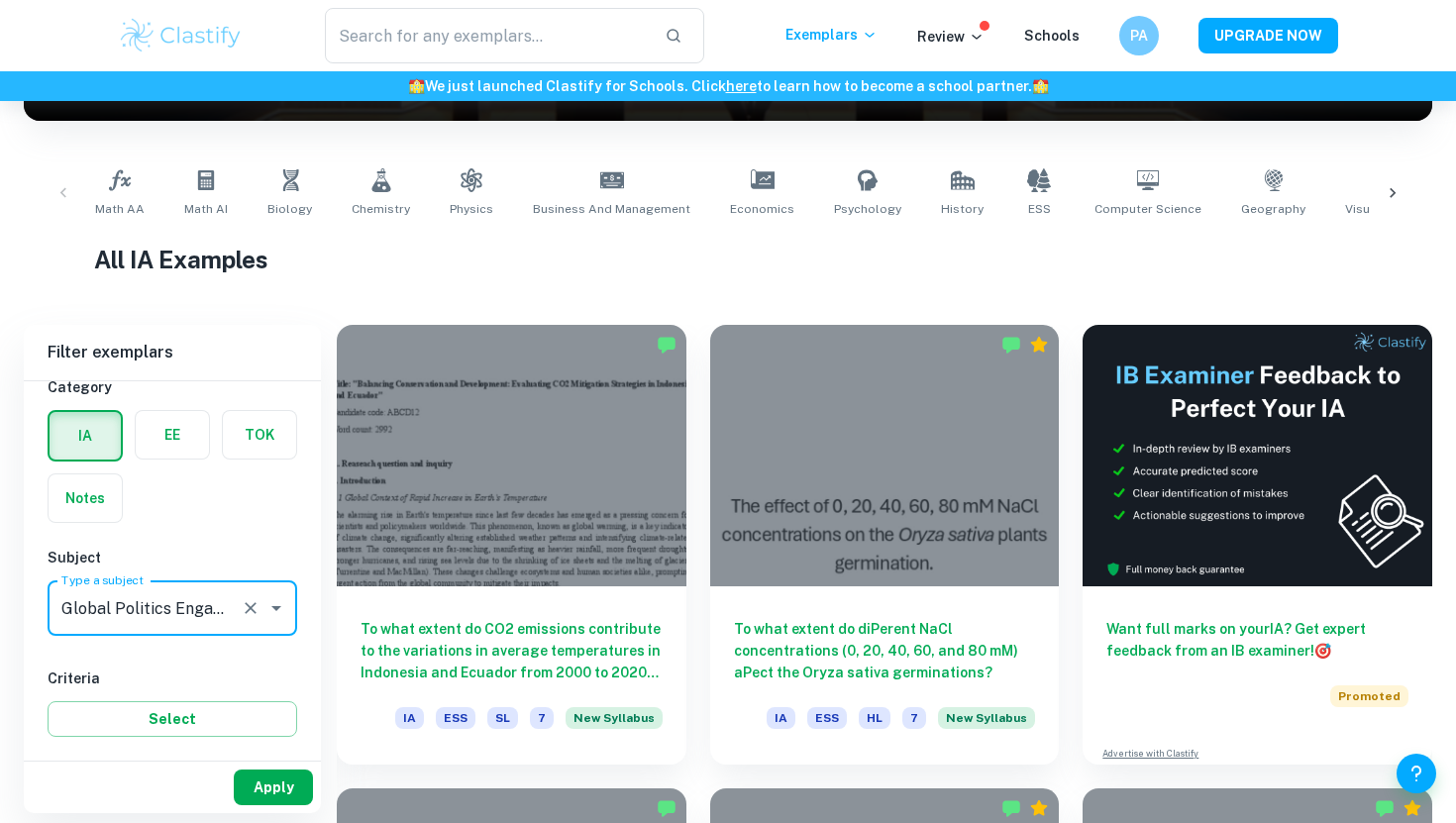 type on "Global Politics Engagement Activity" 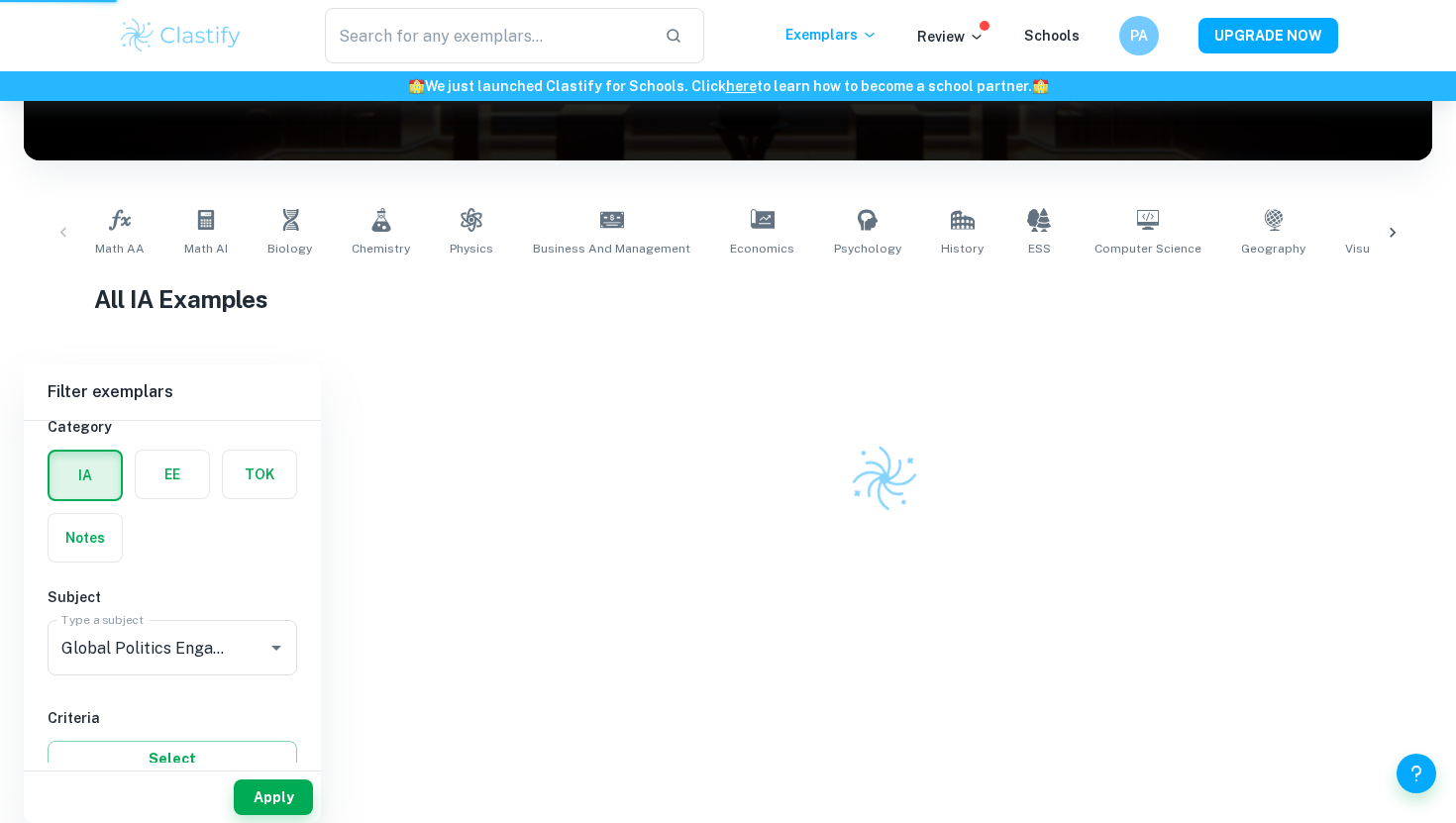 scroll, scrollTop: 273, scrollLeft: 0, axis: vertical 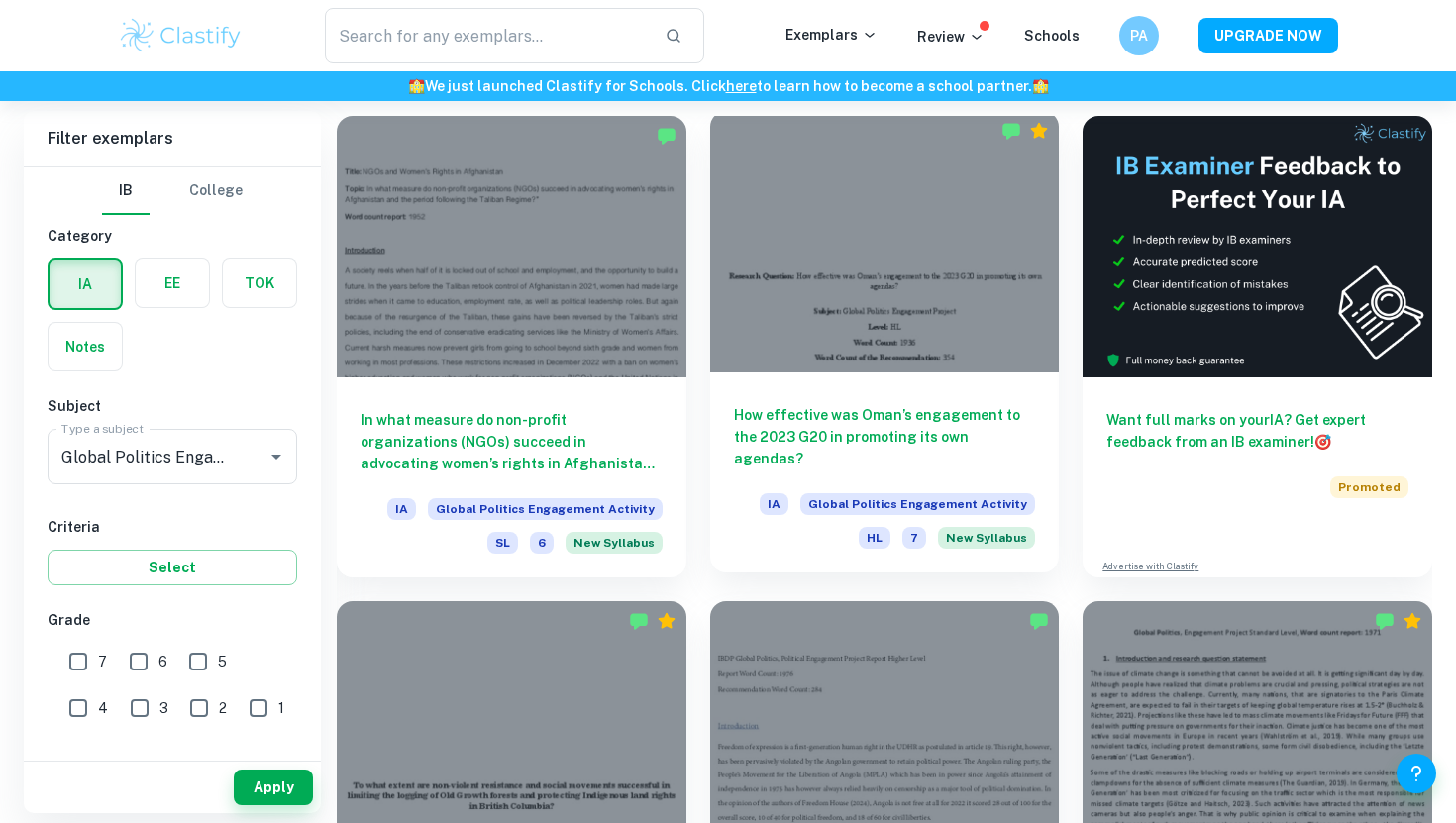 click on "How effective was Oman’s engagement to the 2023 G20 in promoting its own  agendas? IA Global Politics Engagement Activity HL 7 New Syllabus" at bounding box center [884, 472] 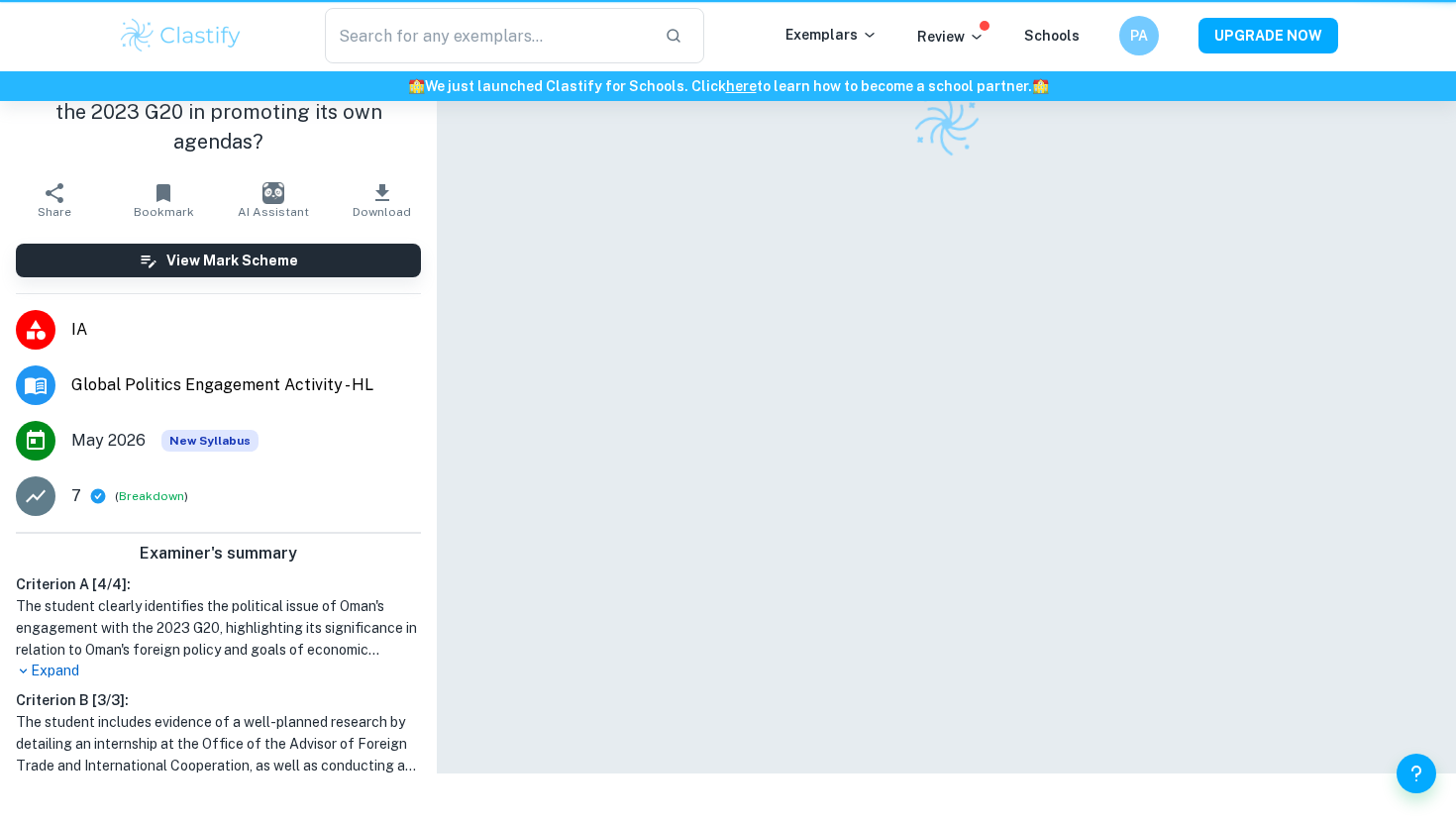 scroll, scrollTop: 0, scrollLeft: 0, axis: both 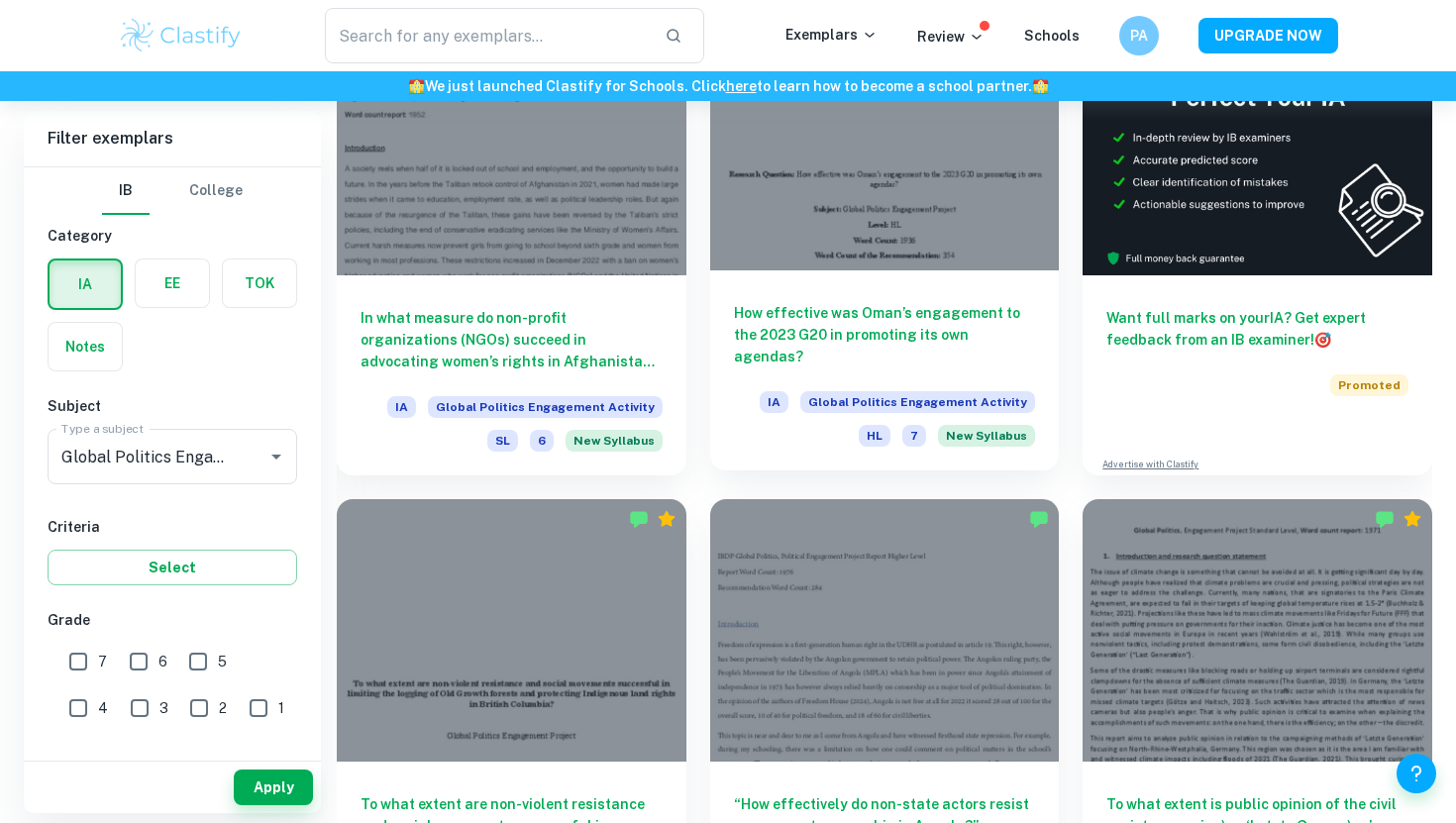 click on "How effective was Oman’s engagement to the 2023 G20 in promoting its own  agendas?" at bounding box center (884, 335) 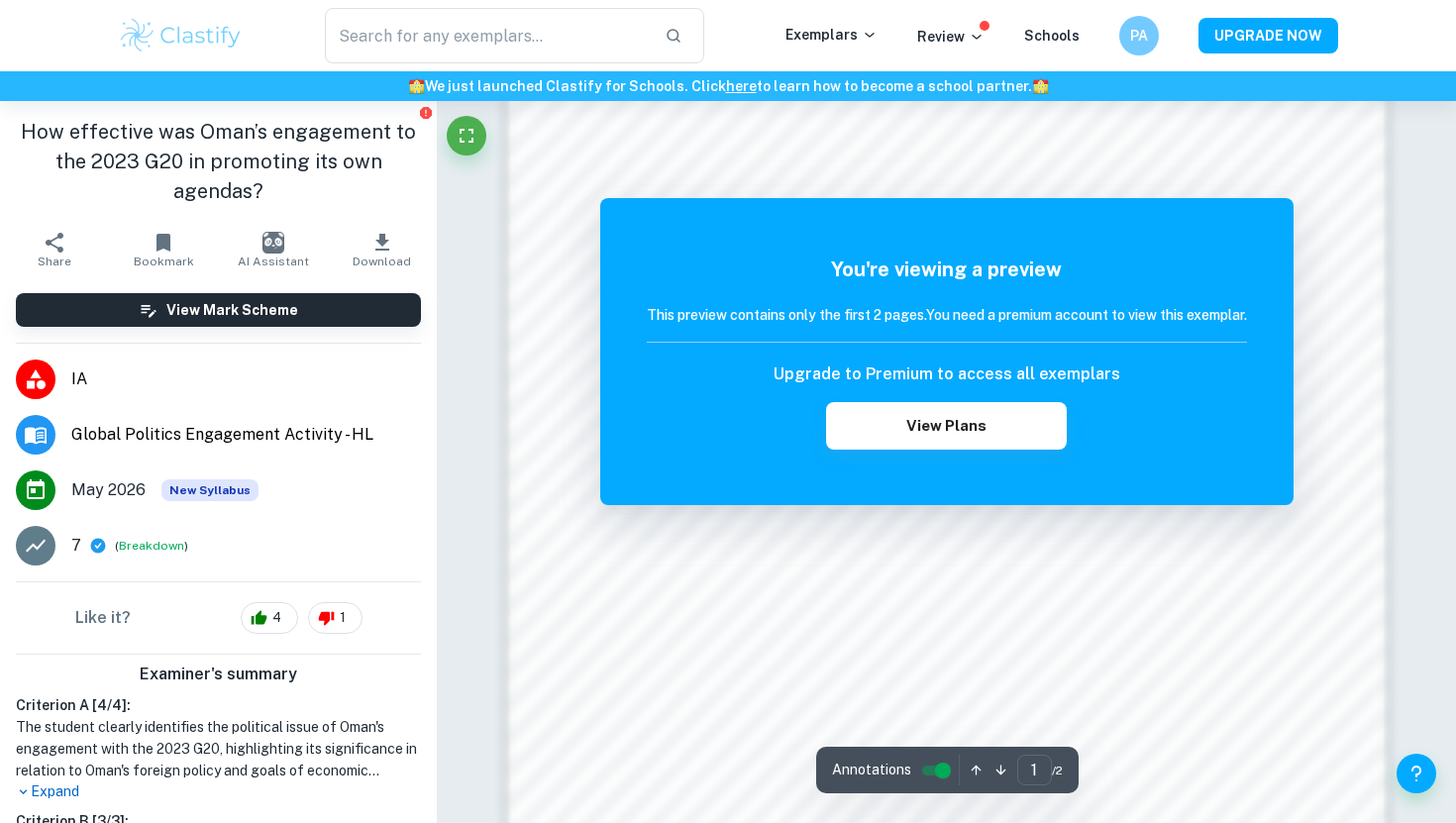 scroll, scrollTop: 1252, scrollLeft: 0, axis: vertical 